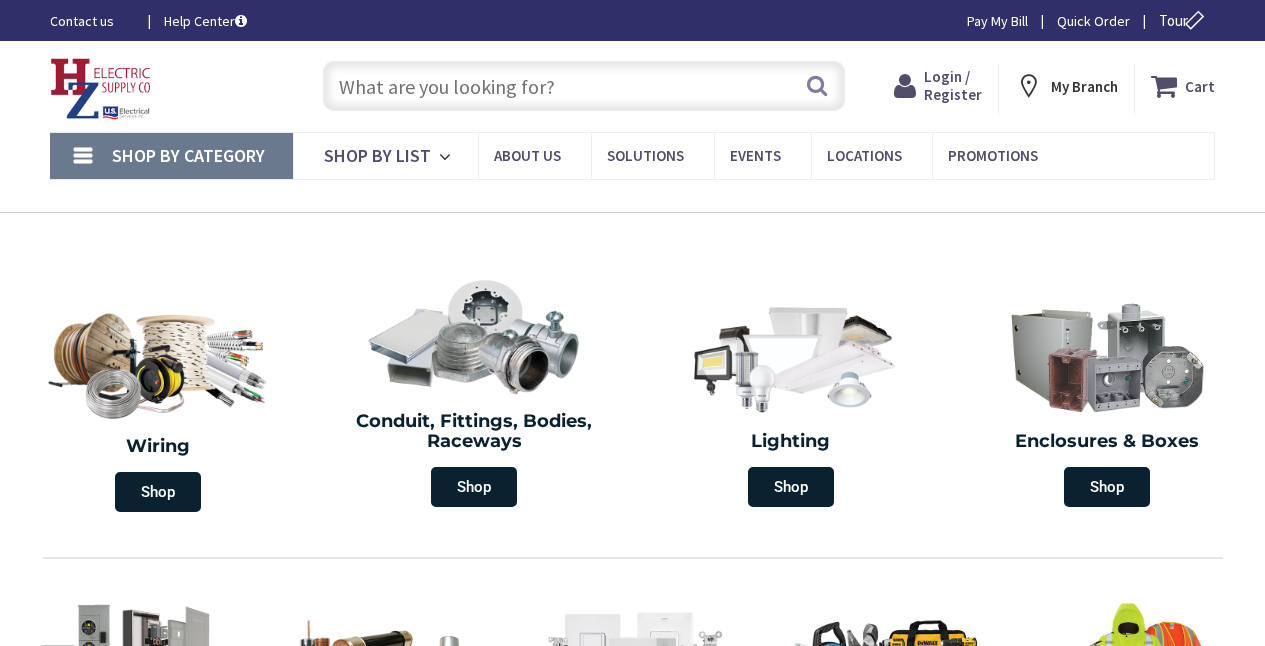 scroll, scrollTop: 0, scrollLeft: 0, axis: both 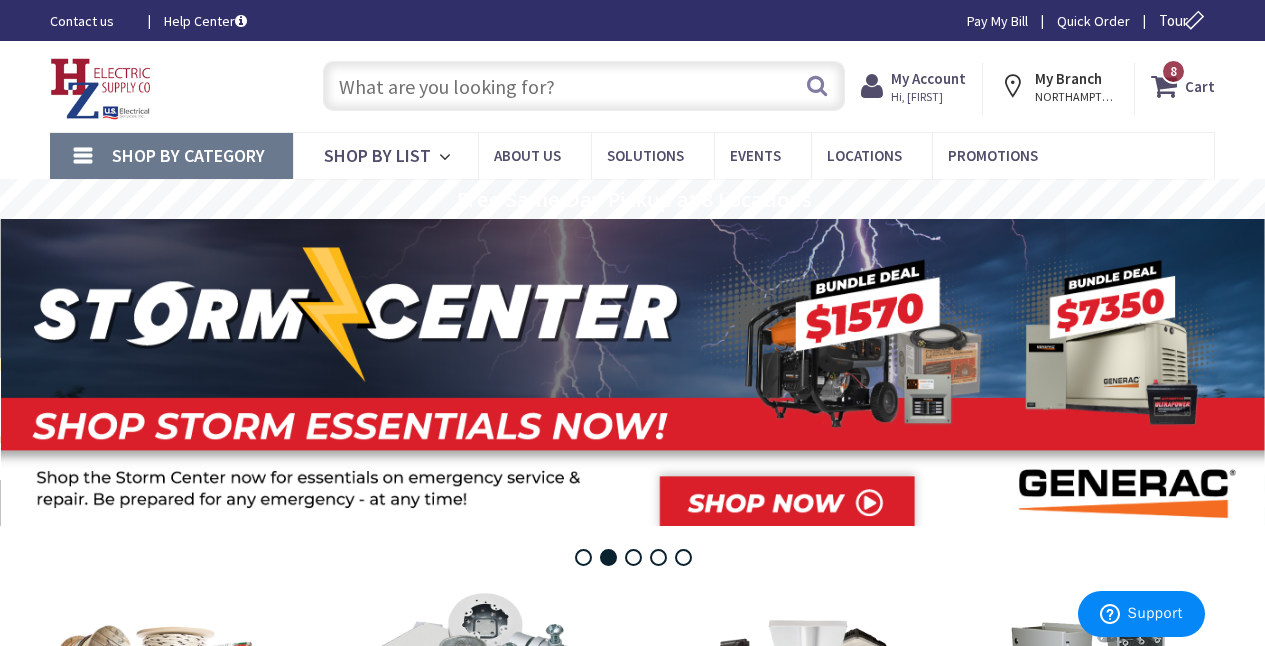 click at bounding box center (584, 86) 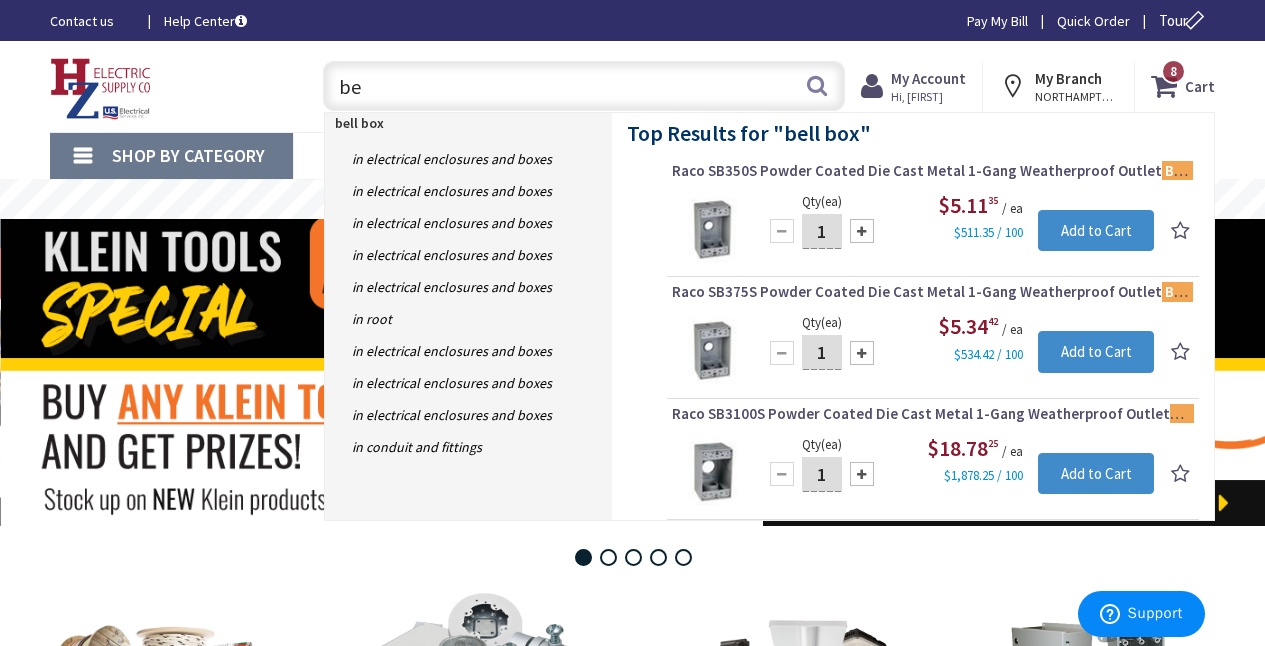 type on "b" 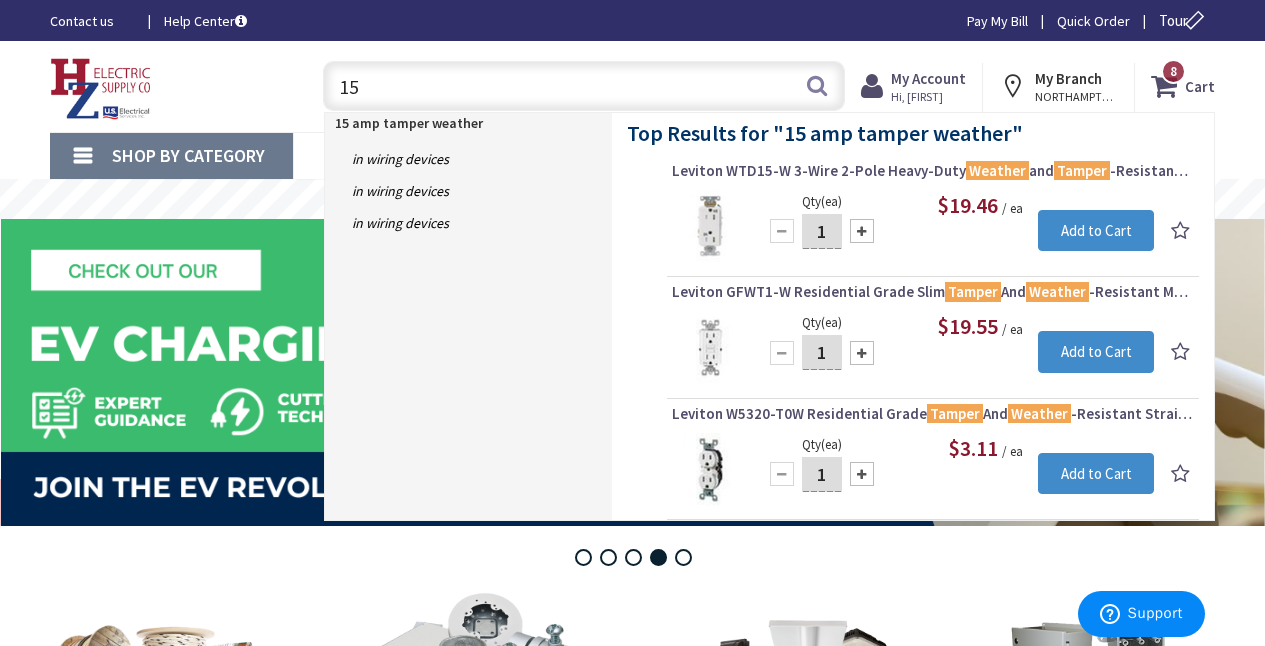 type on "1" 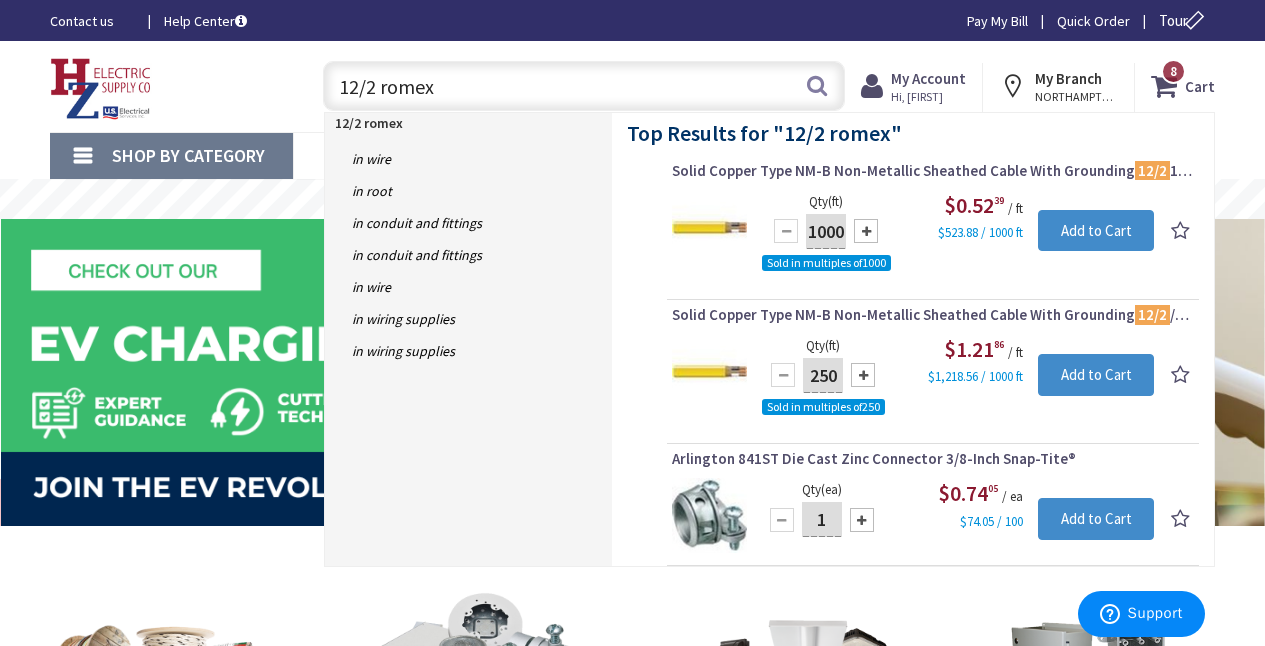 type on "12/2 romex" 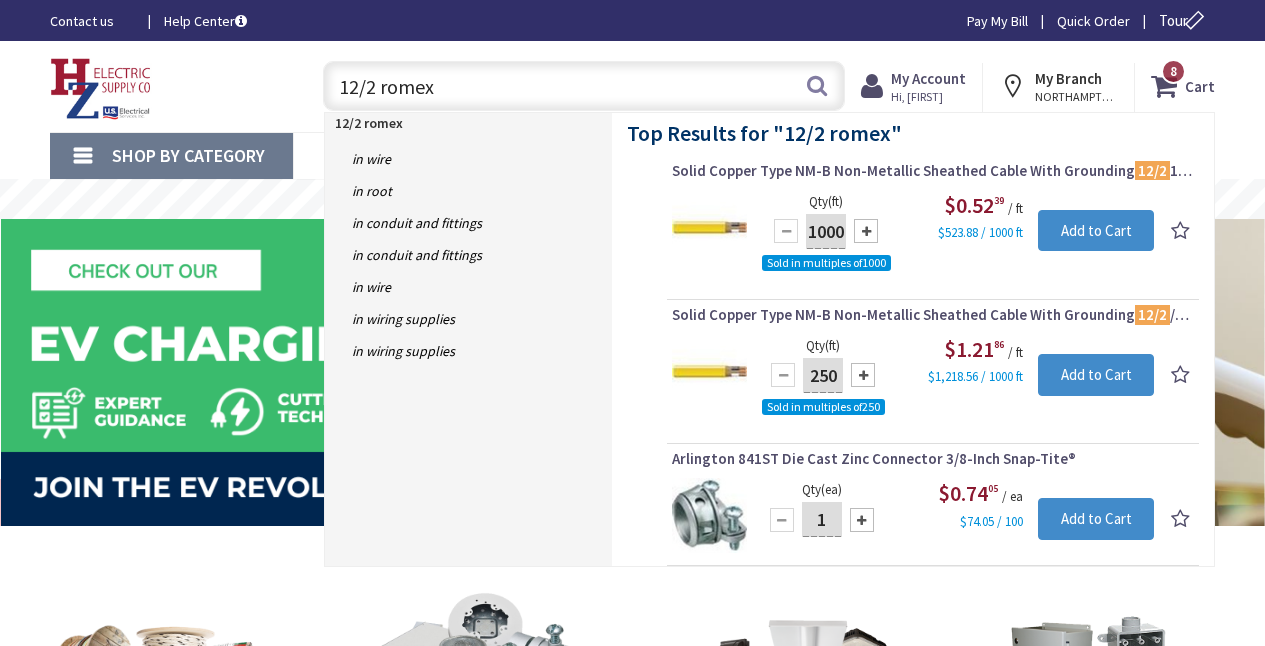 scroll, scrollTop: 0, scrollLeft: 0, axis: both 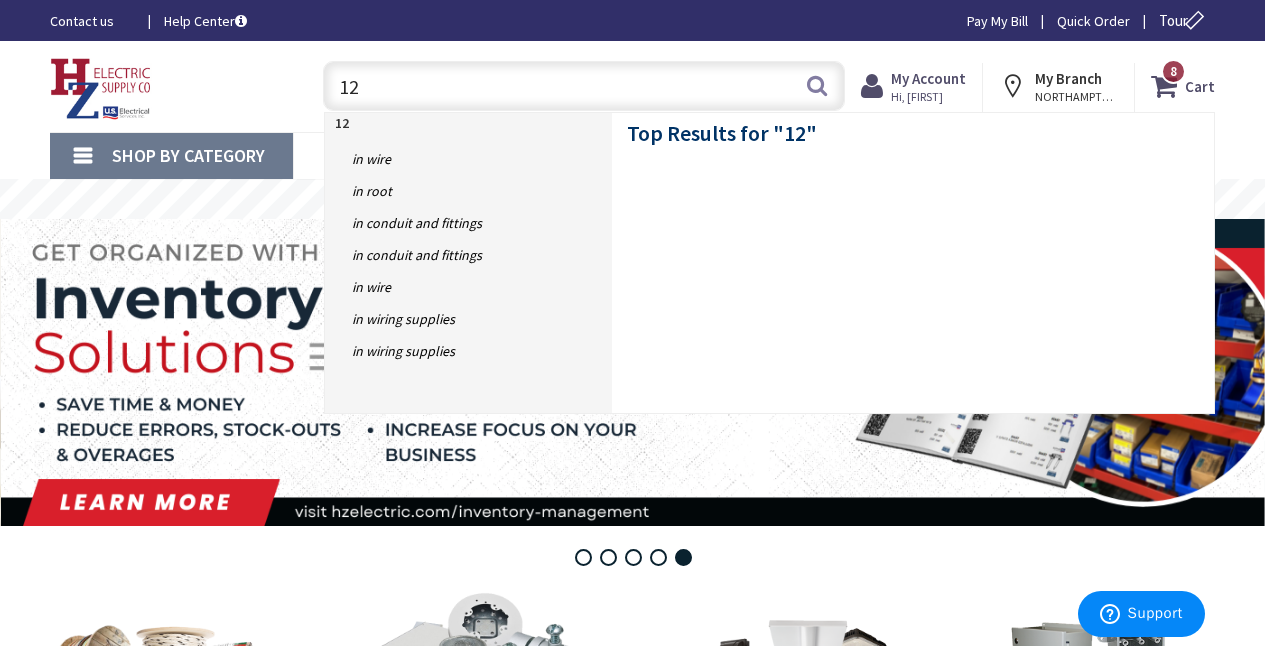type on "12" 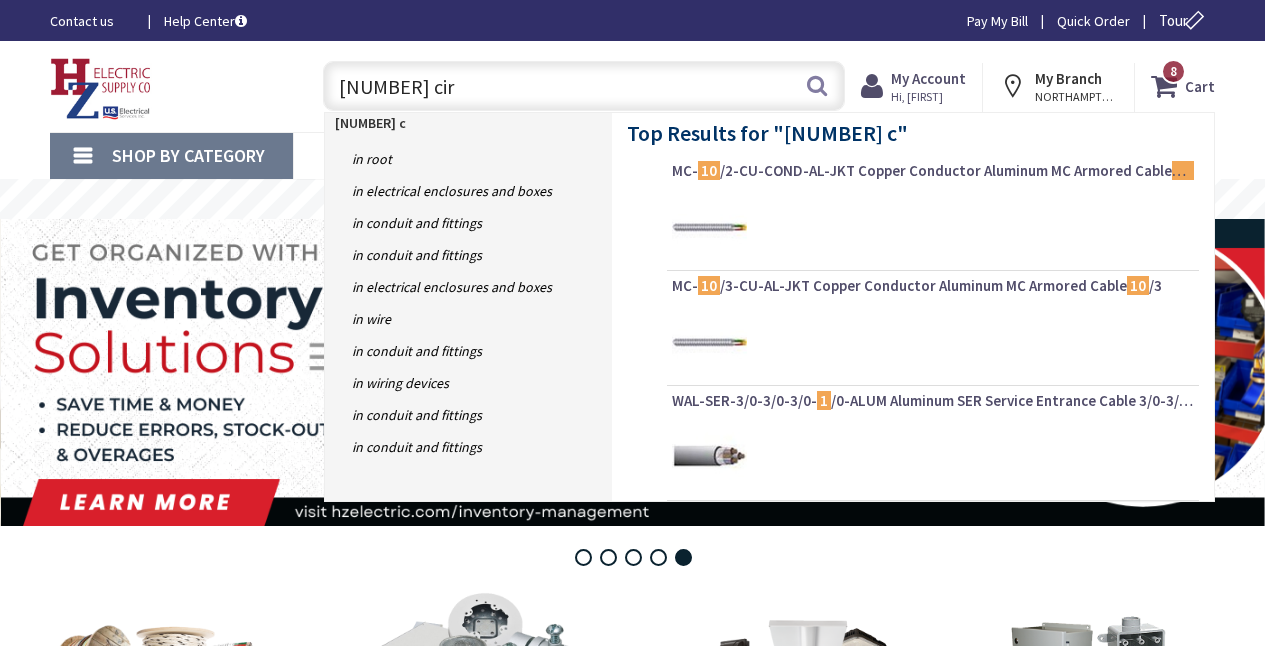scroll, scrollTop: 0, scrollLeft: 0, axis: both 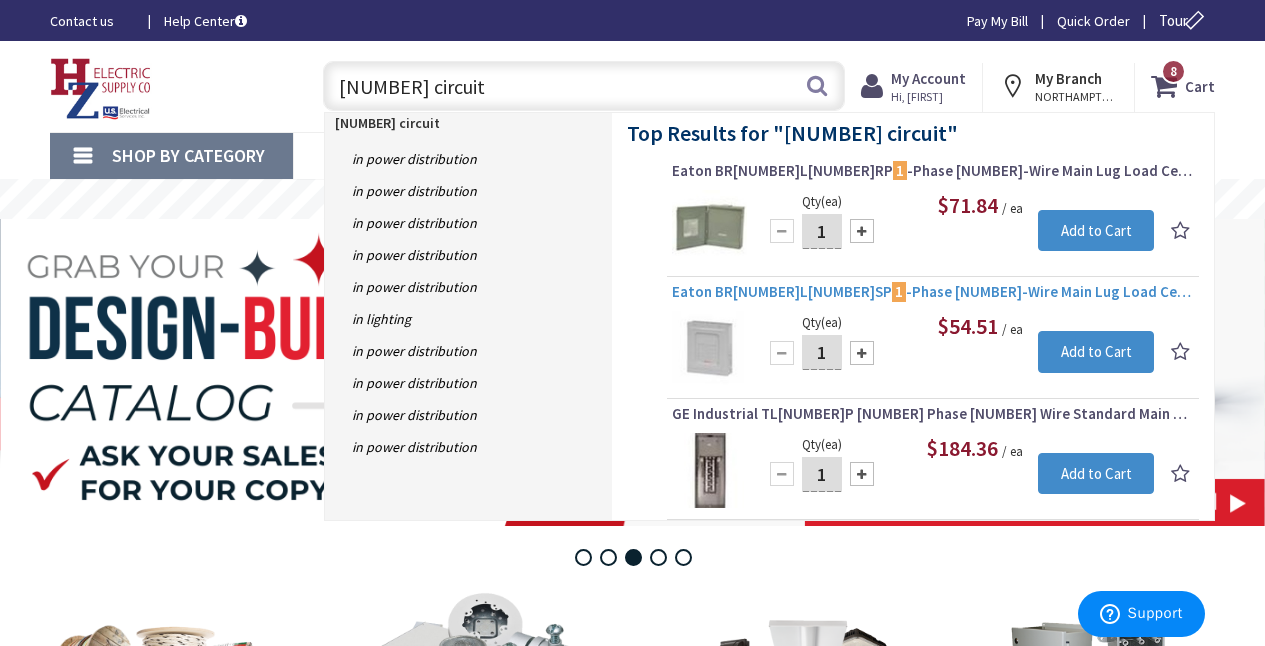 type on "12 circuit" 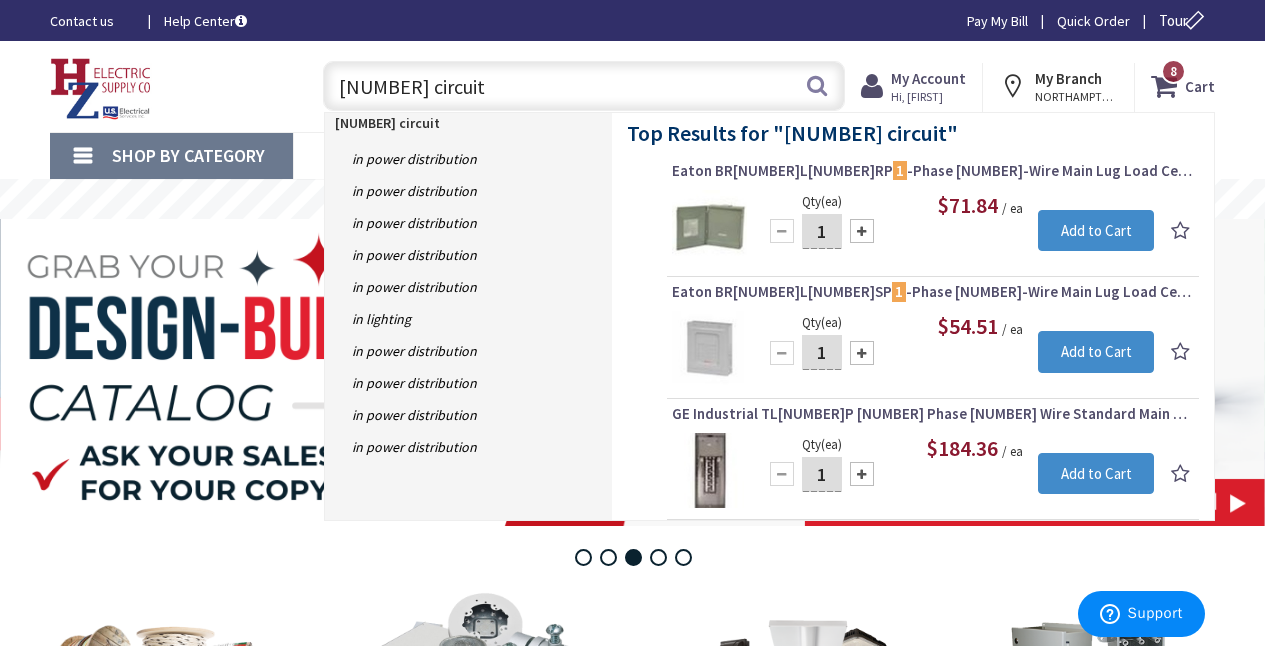 click on "Eaton BR612L125SP  1 -Phase 3-Wire Main Lug Load Center  12 - Circuits  120/240-Volt AC 125-Amp NEMA  1" at bounding box center (933, 292) 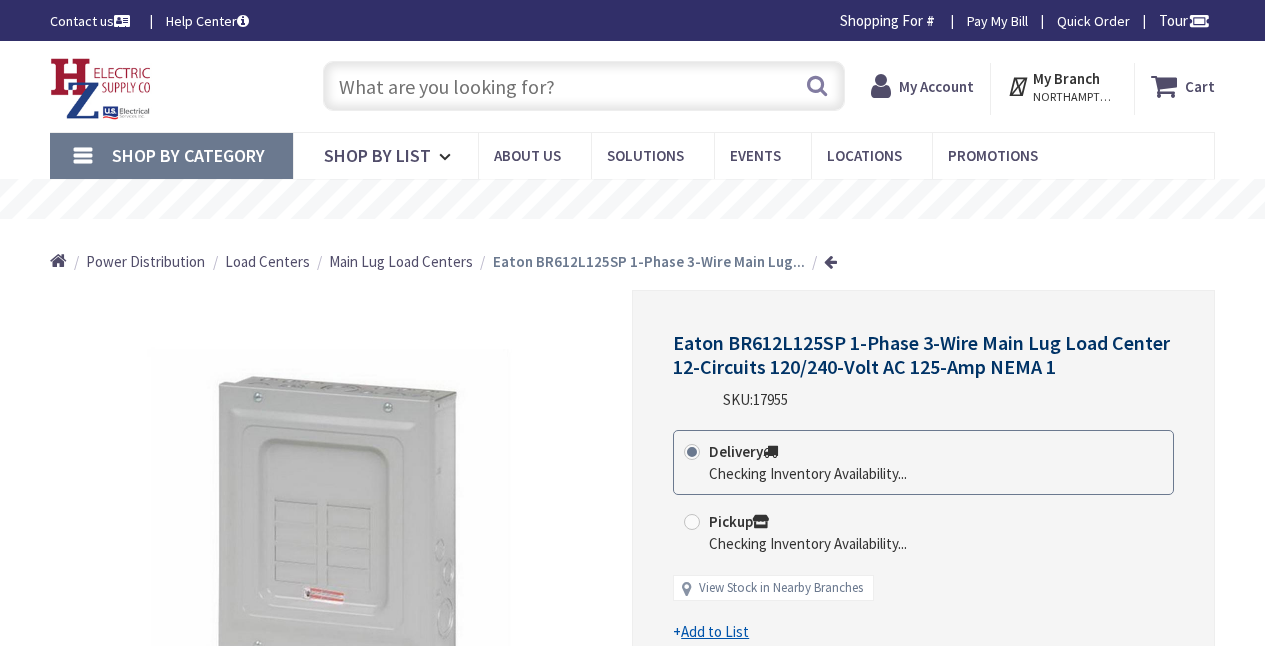 scroll, scrollTop: 0, scrollLeft: 0, axis: both 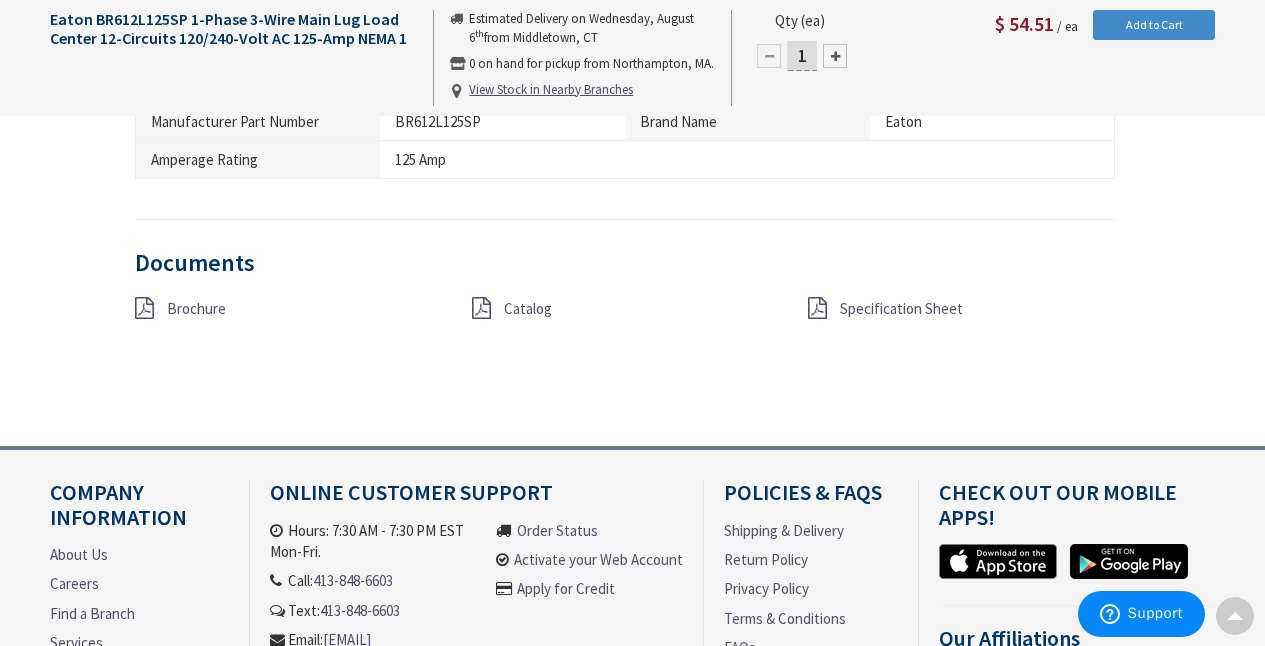 click at bounding box center [817, 308] 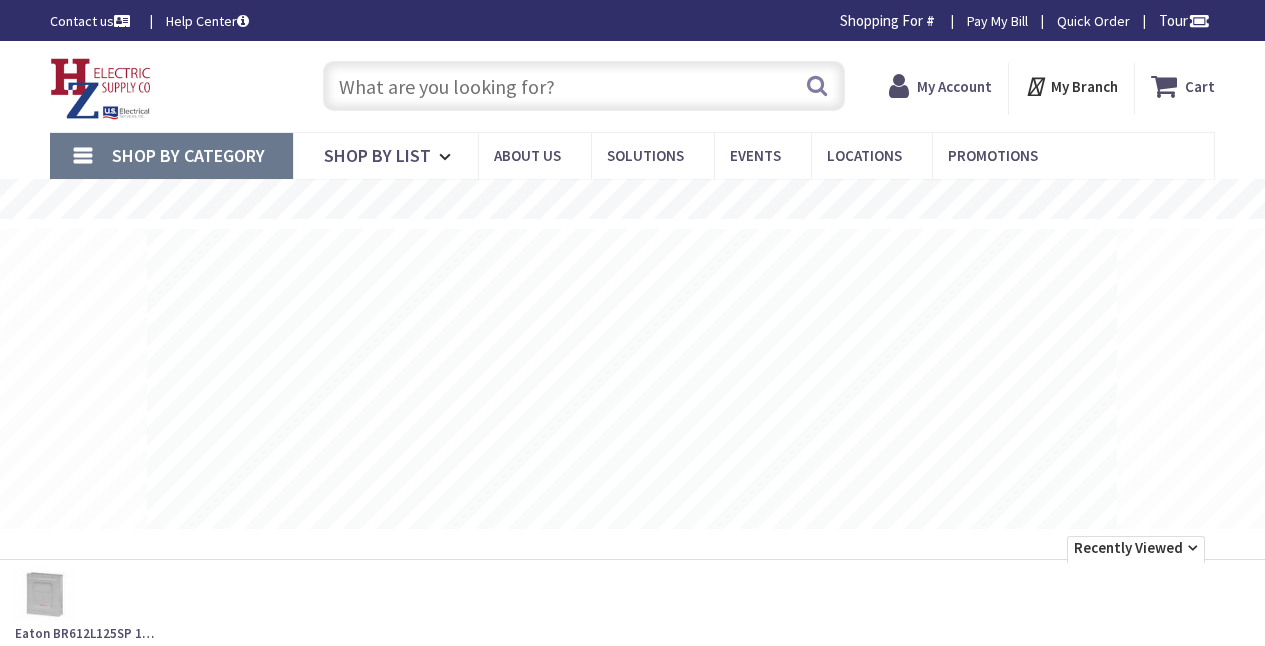 scroll, scrollTop: 0, scrollLeft: 0, axis: both 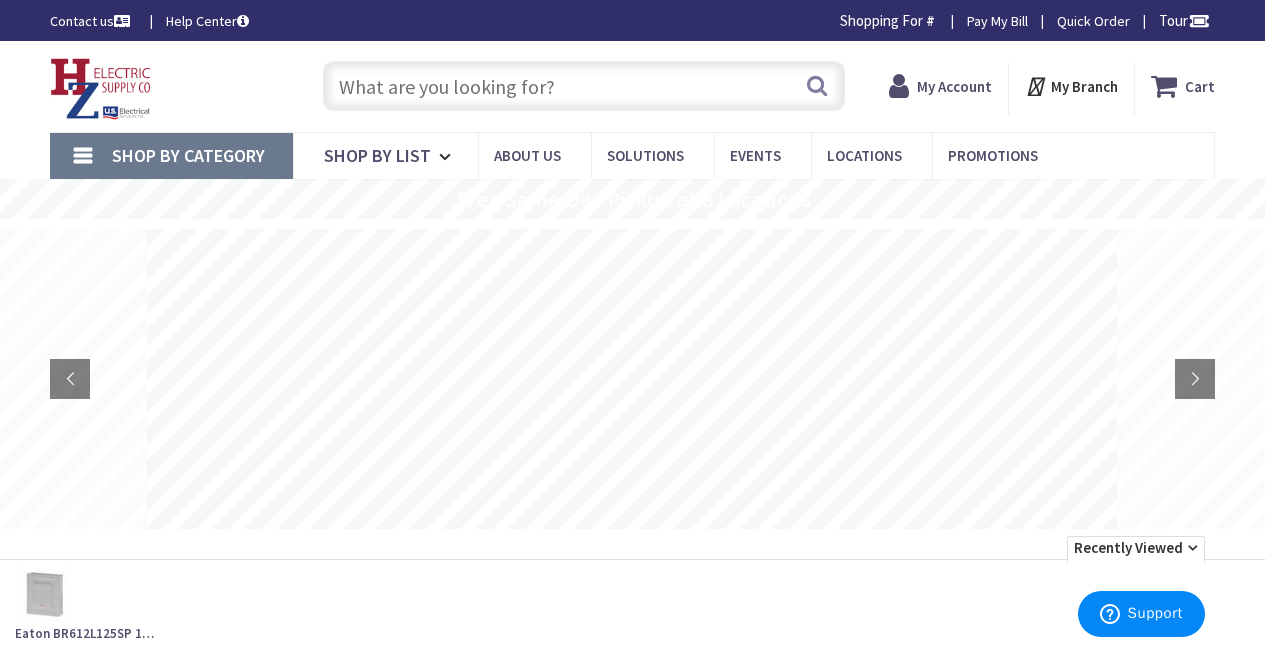 click at bounding box center [584, 86] 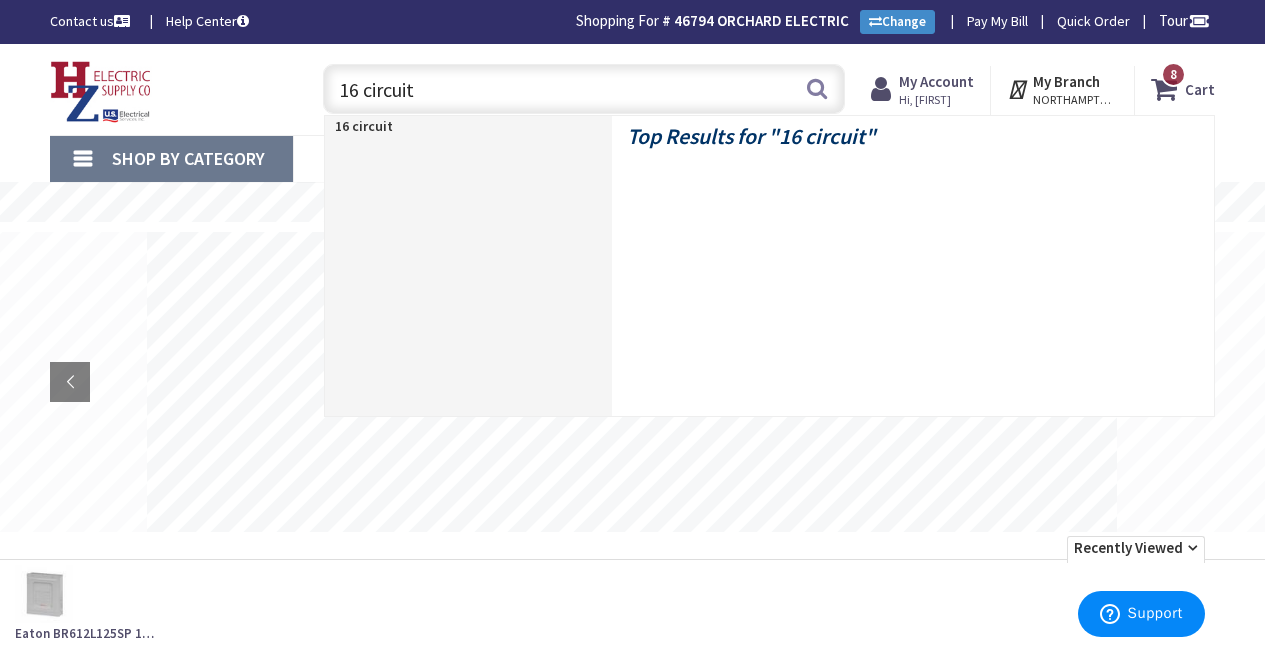 scroll, scrollTop: 0, scrollLeft: 0, axis: both 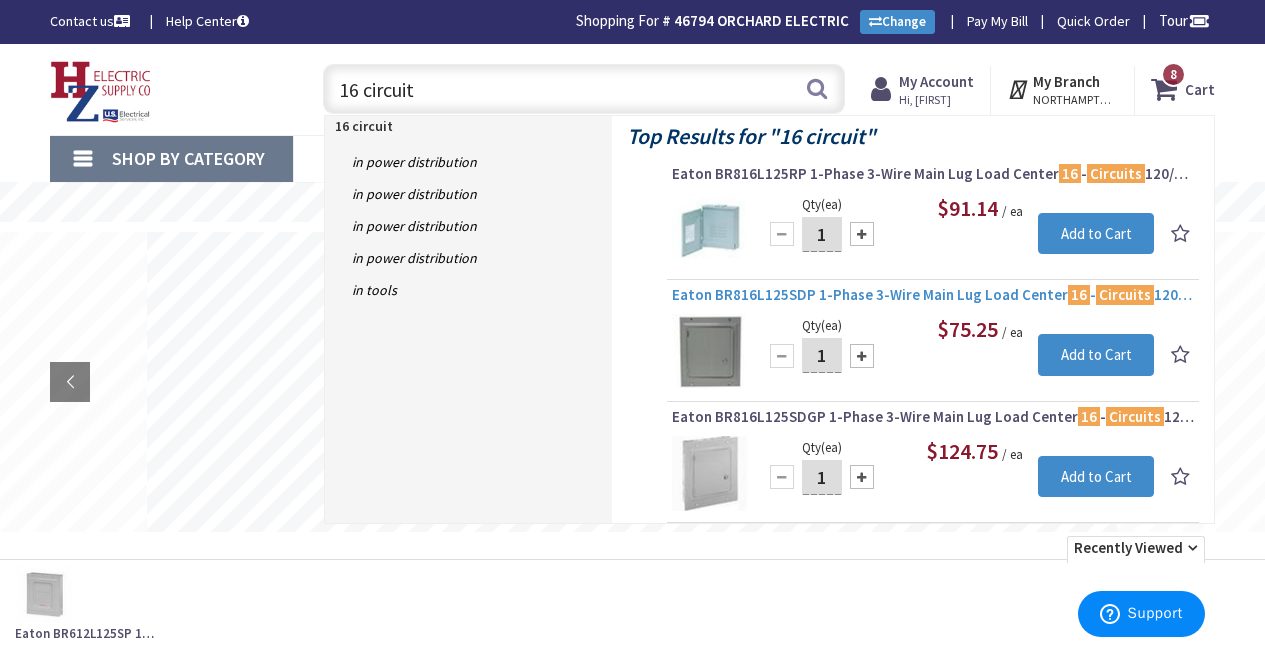 type on "16 circuit" 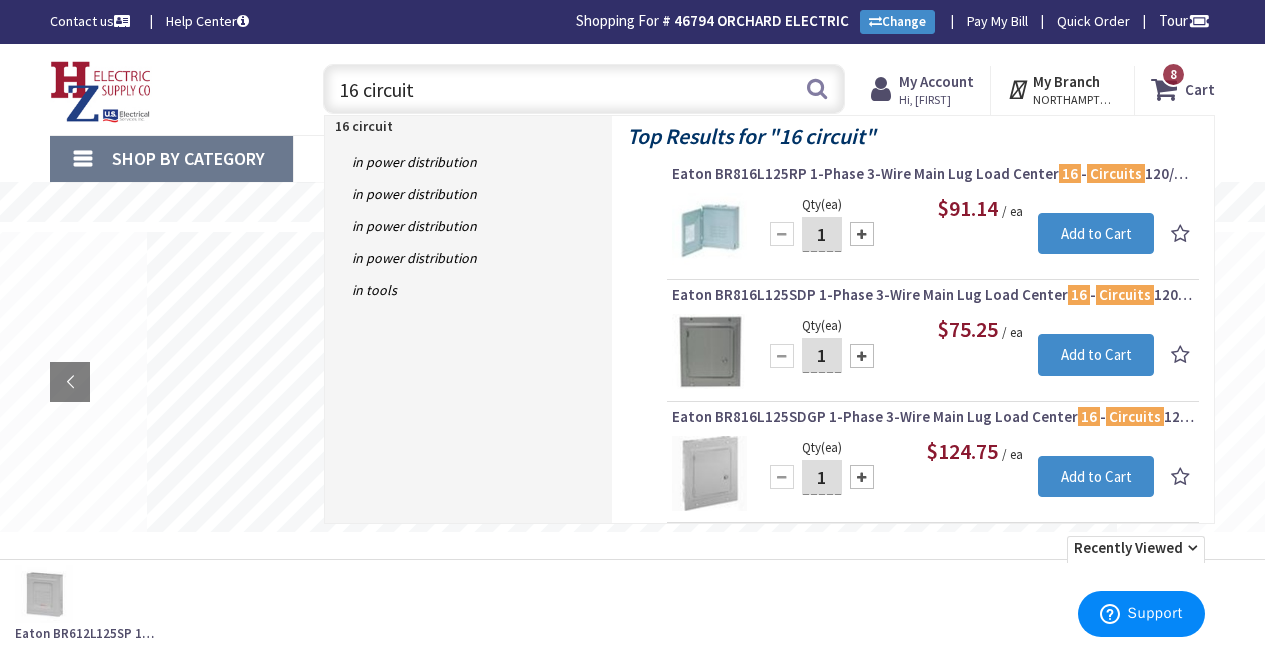 click on "Eaton BR816L125SDP 1-Phase 3-Wire Main Lug Load Center  16 - Circuits  120/240-Volt AC 125-Amp NEMA 1" at bounding box center [933, 295] 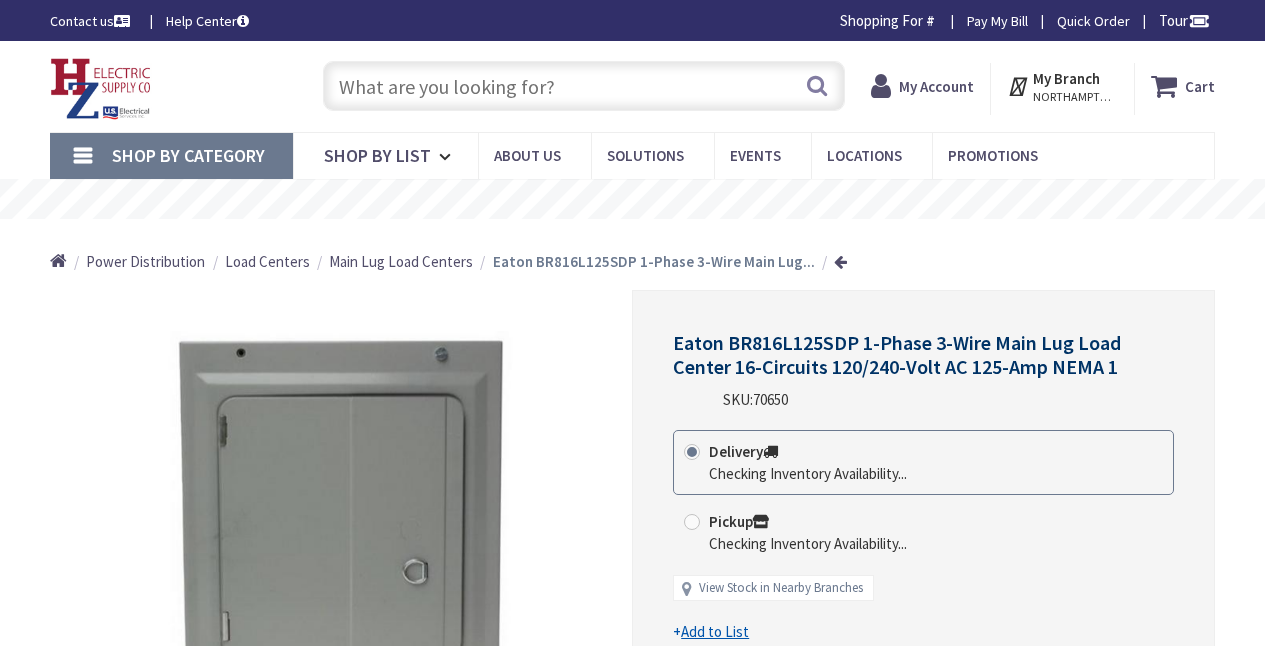 scroll, scrollTop: 0, scrollLeft: 0, axis: both 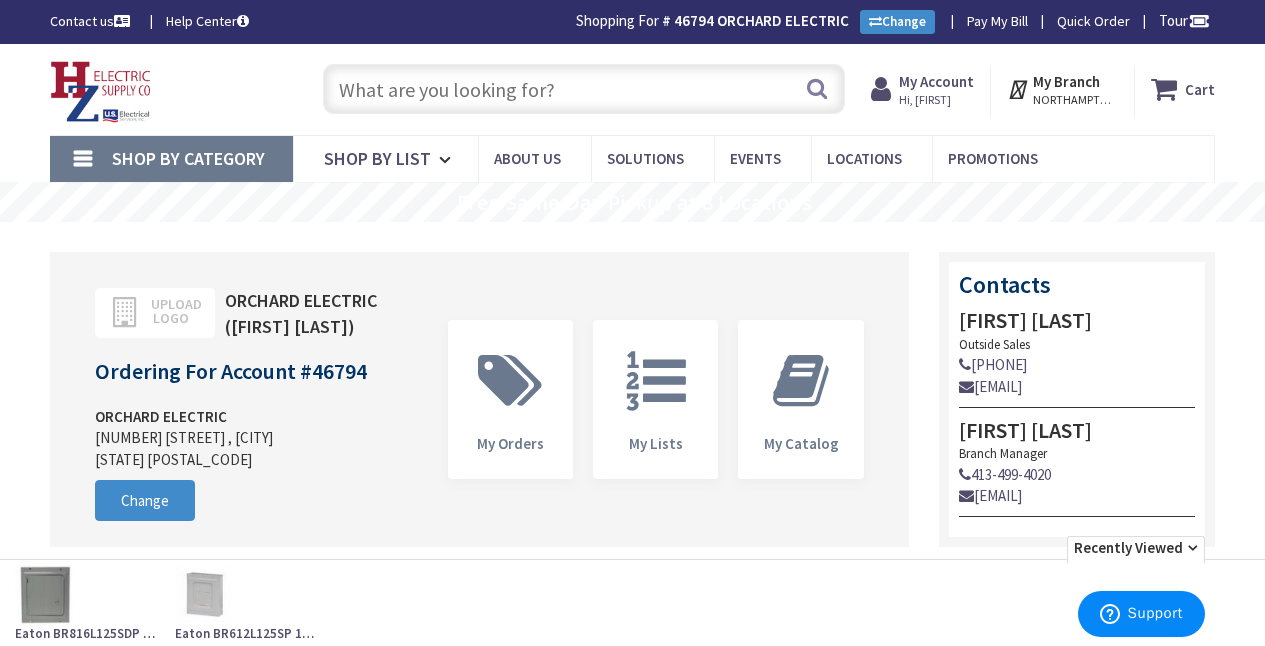click at bounding box center (584, 89) 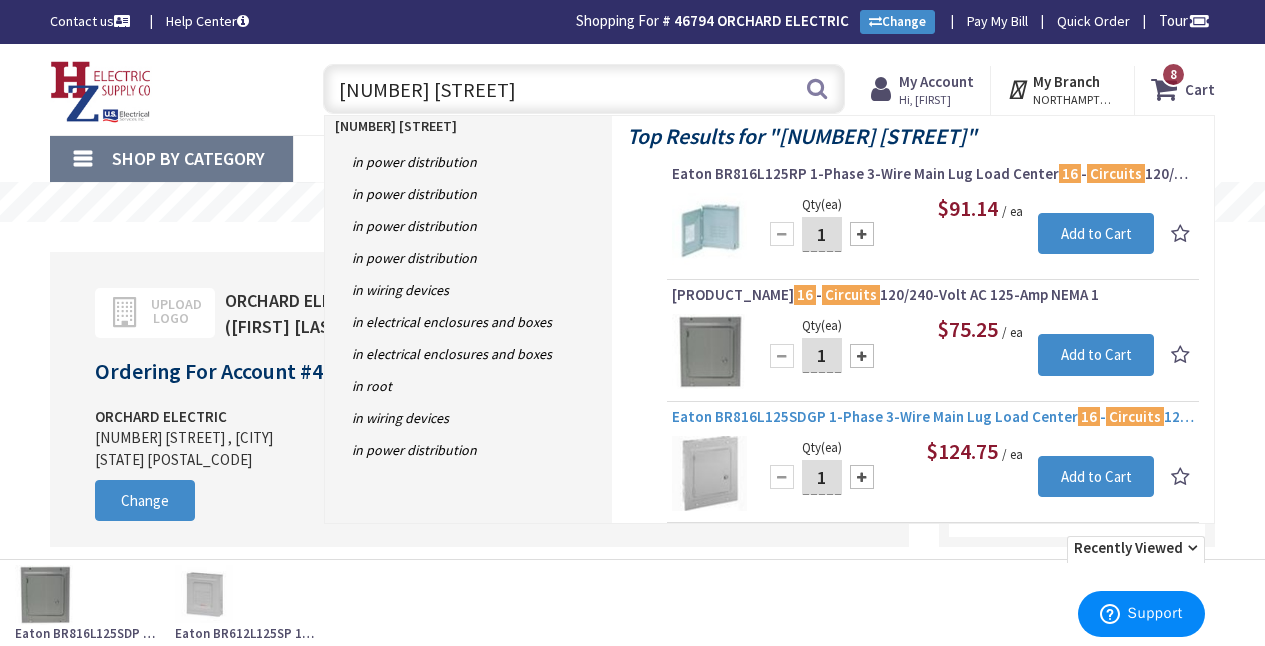 type on "16 circuit fluch mount" 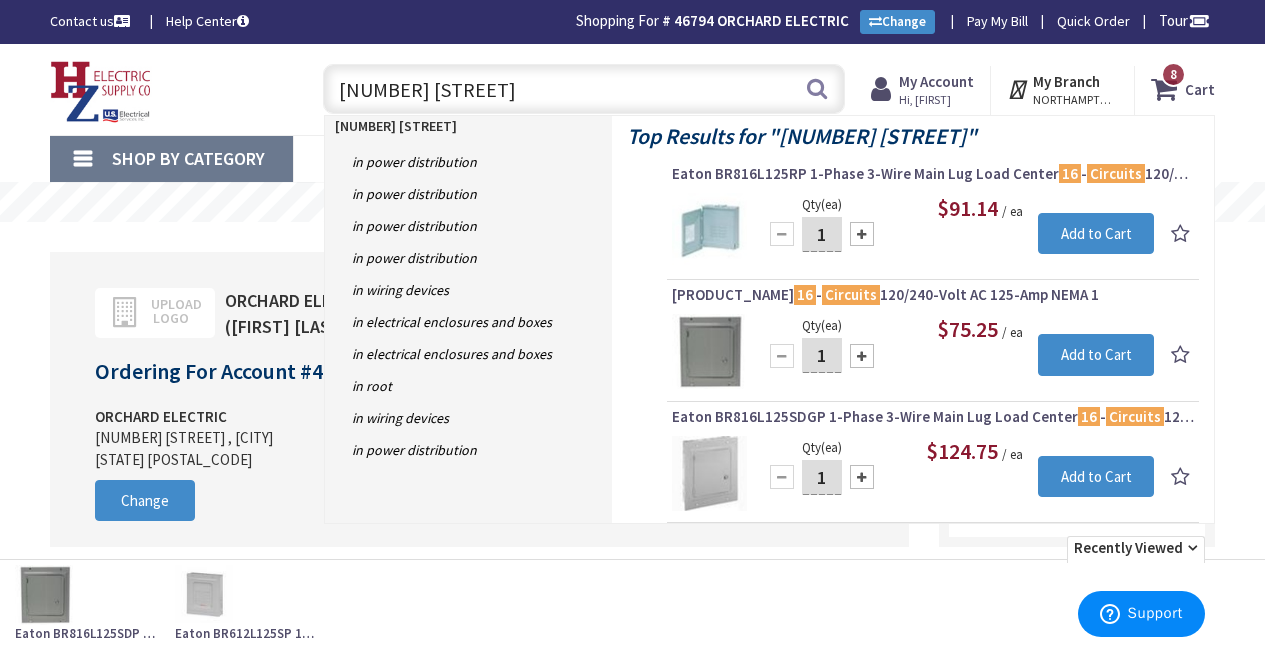 click on "Eaton BR816L125SDGP 1-Phase 3-Wire Main Lug Load Center  16 - Circuits  120/240-Volt AC 125-Amp NEMA 1" at bounding box center (933, 417) 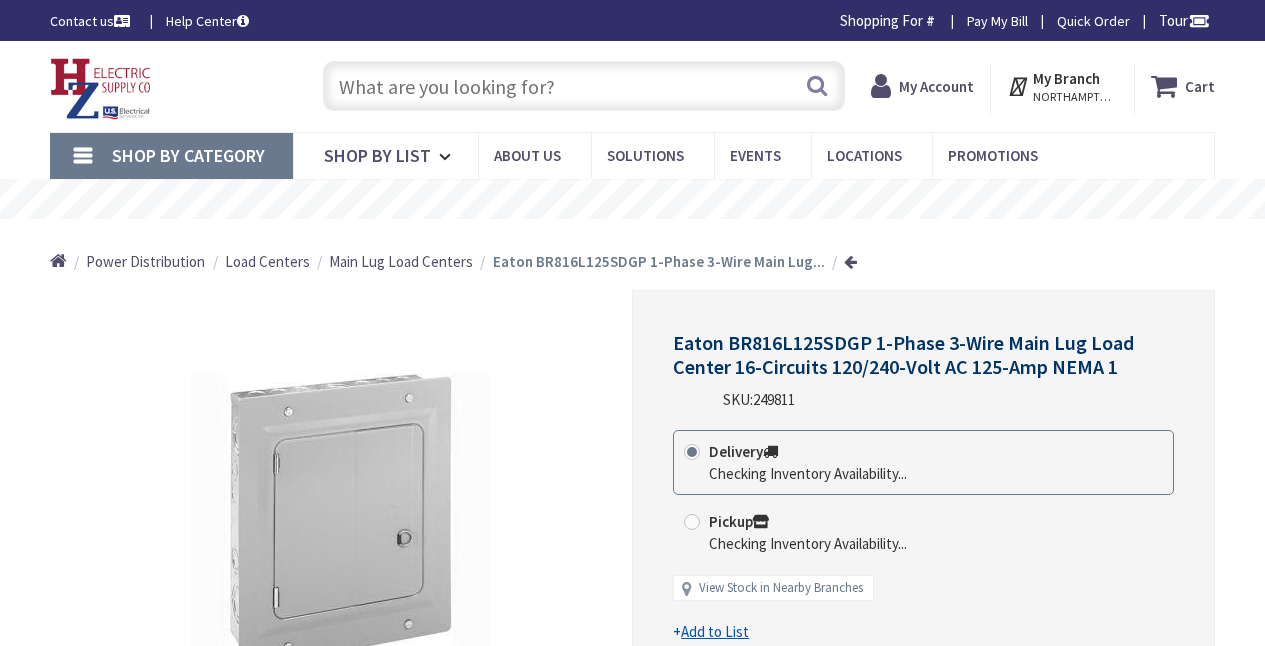 scroll, scrollTop: 0, scrollLeft: 0, axis: both 